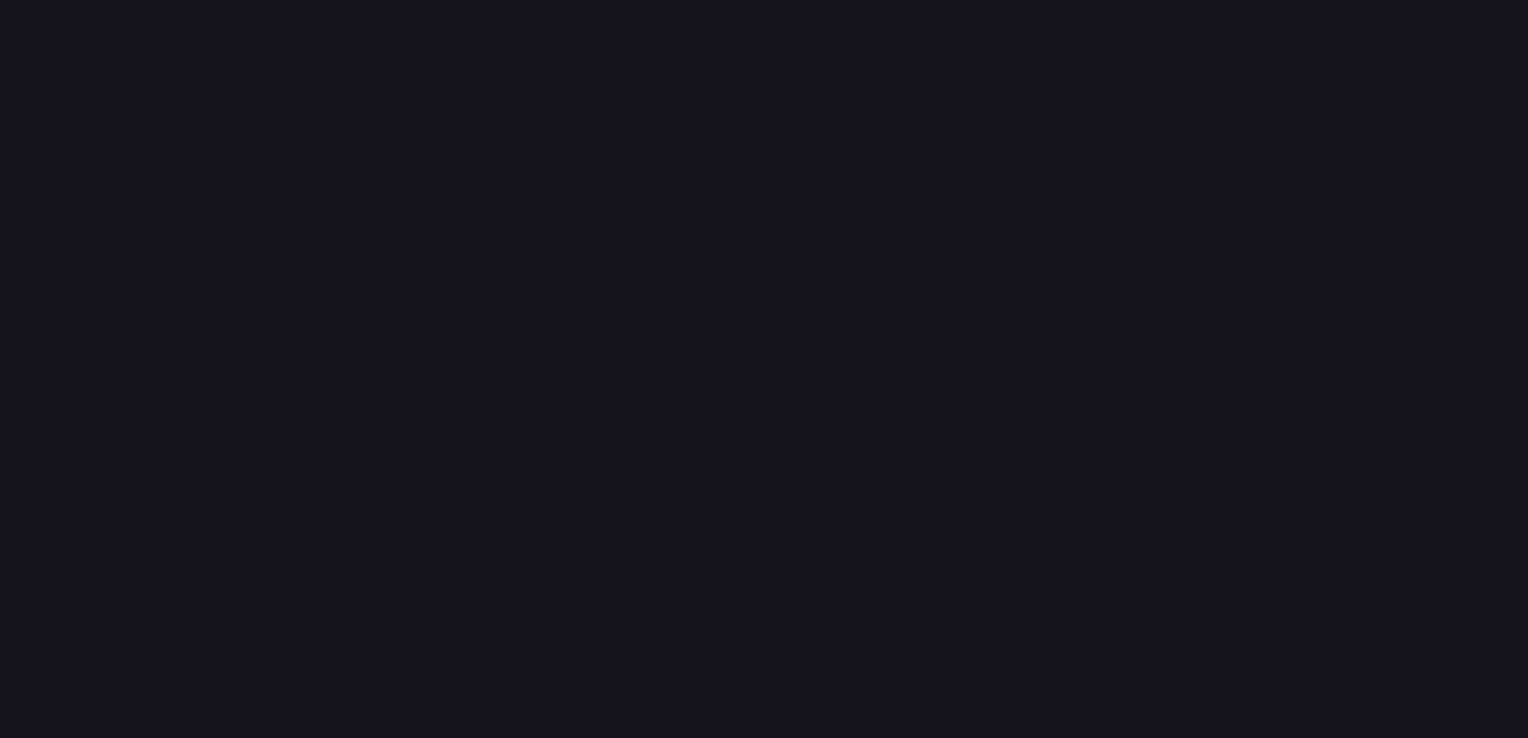 scroll, scrollTop: 0, scrollLeft: 0, axis: both 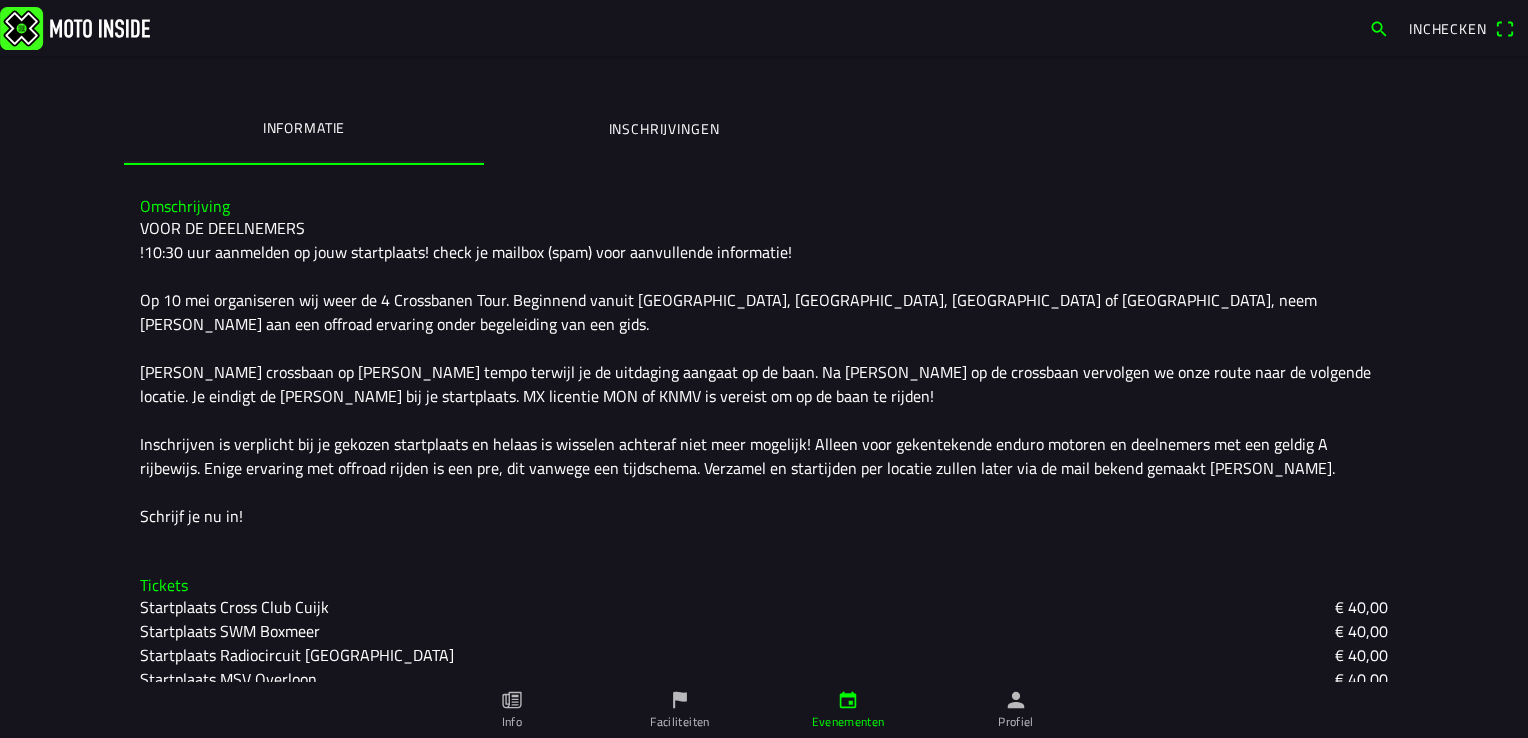 click on "Evenementen" 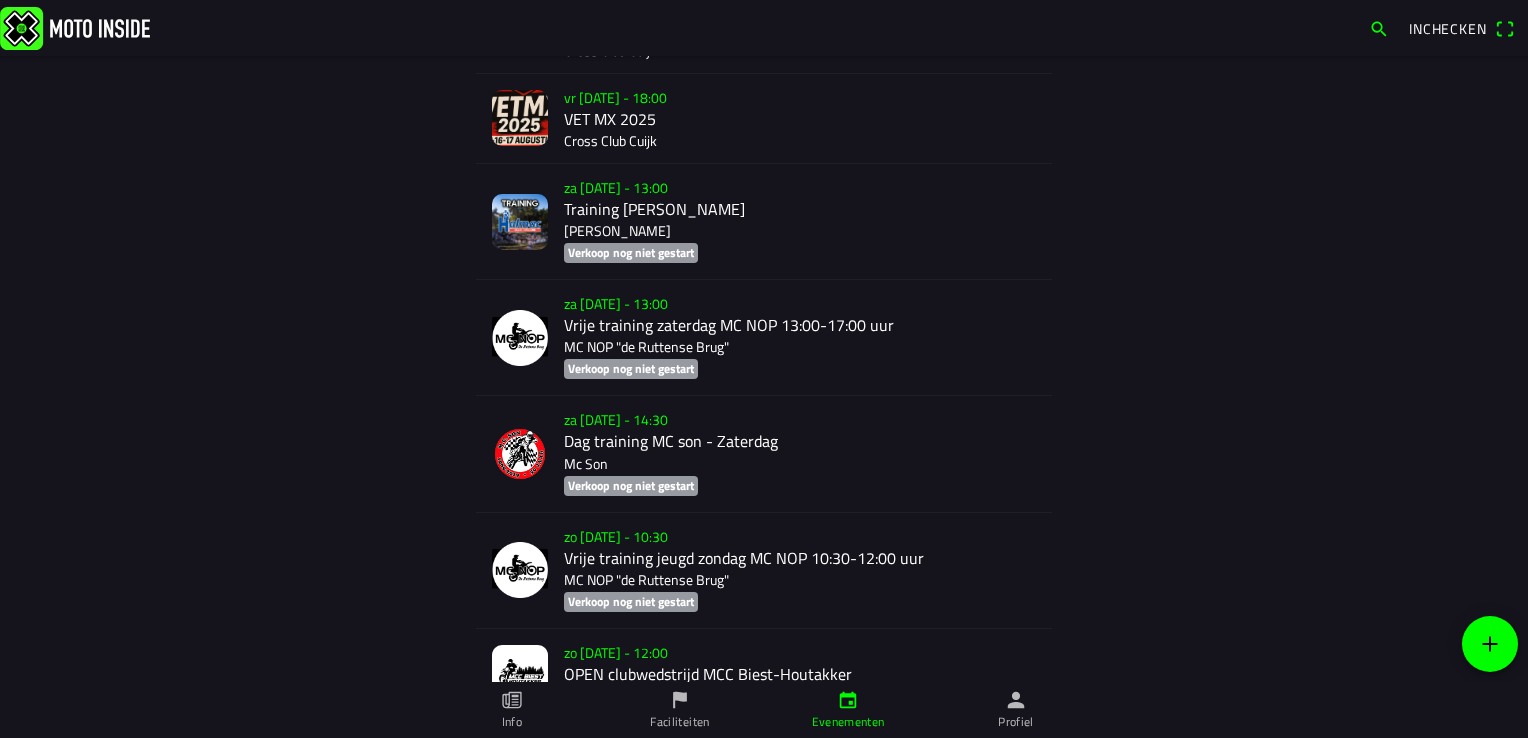 scroll, scrollTop: 7818, scrollLeft: 0, axis: vertical 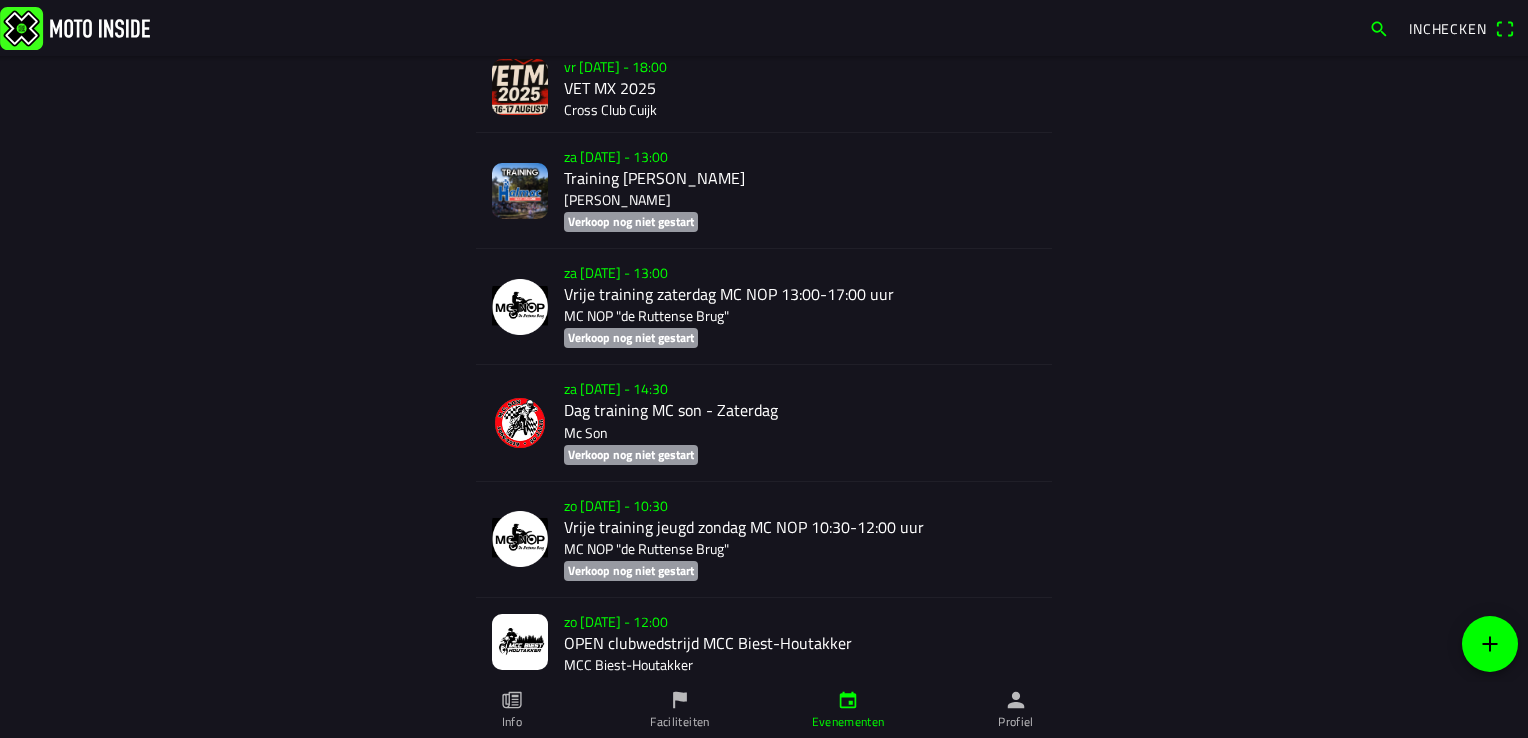 click on "vr [DATE] - 18:00  VET MX 2025 Cross Club Cuijk" 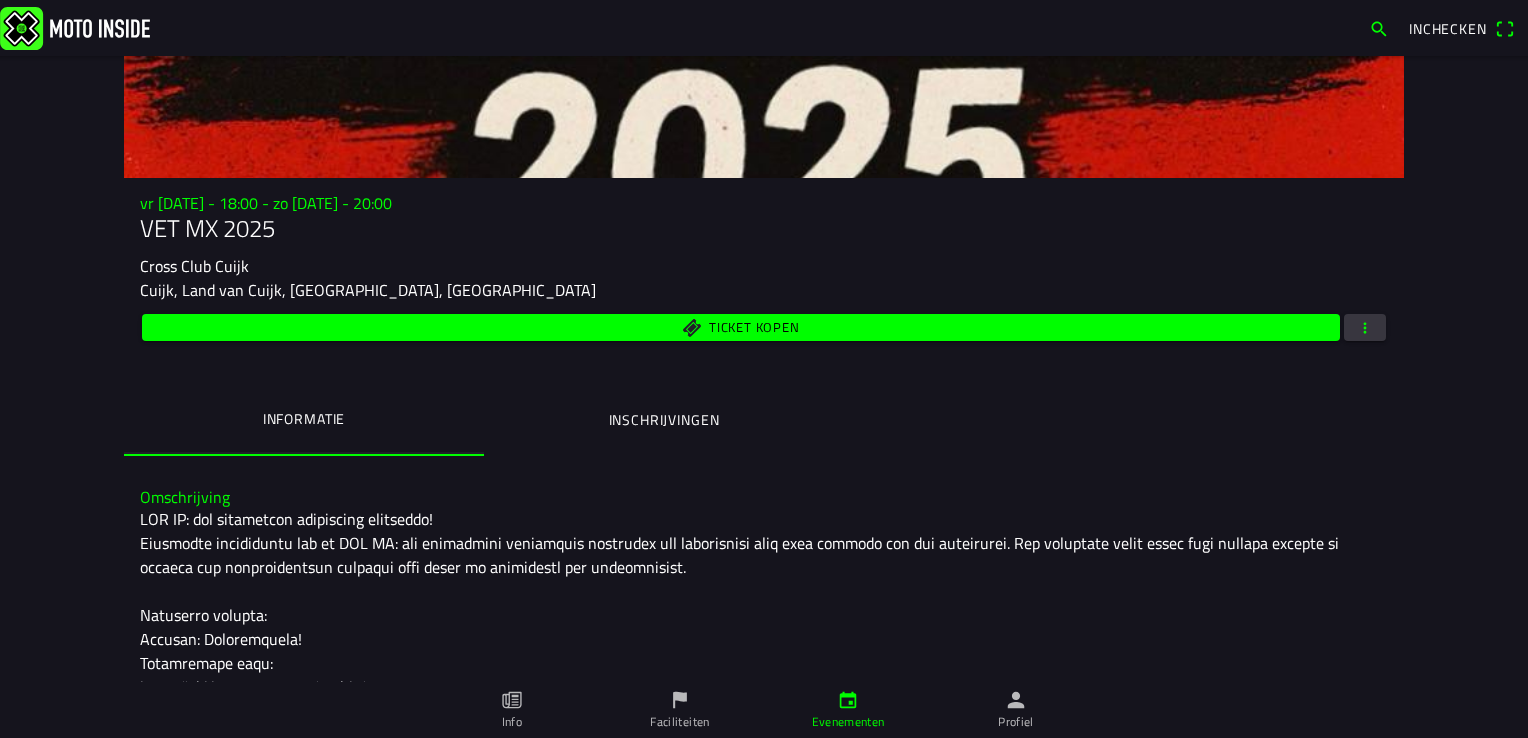 scroll, scrollTop: 100, scrollLeft: 0, axis: vertical 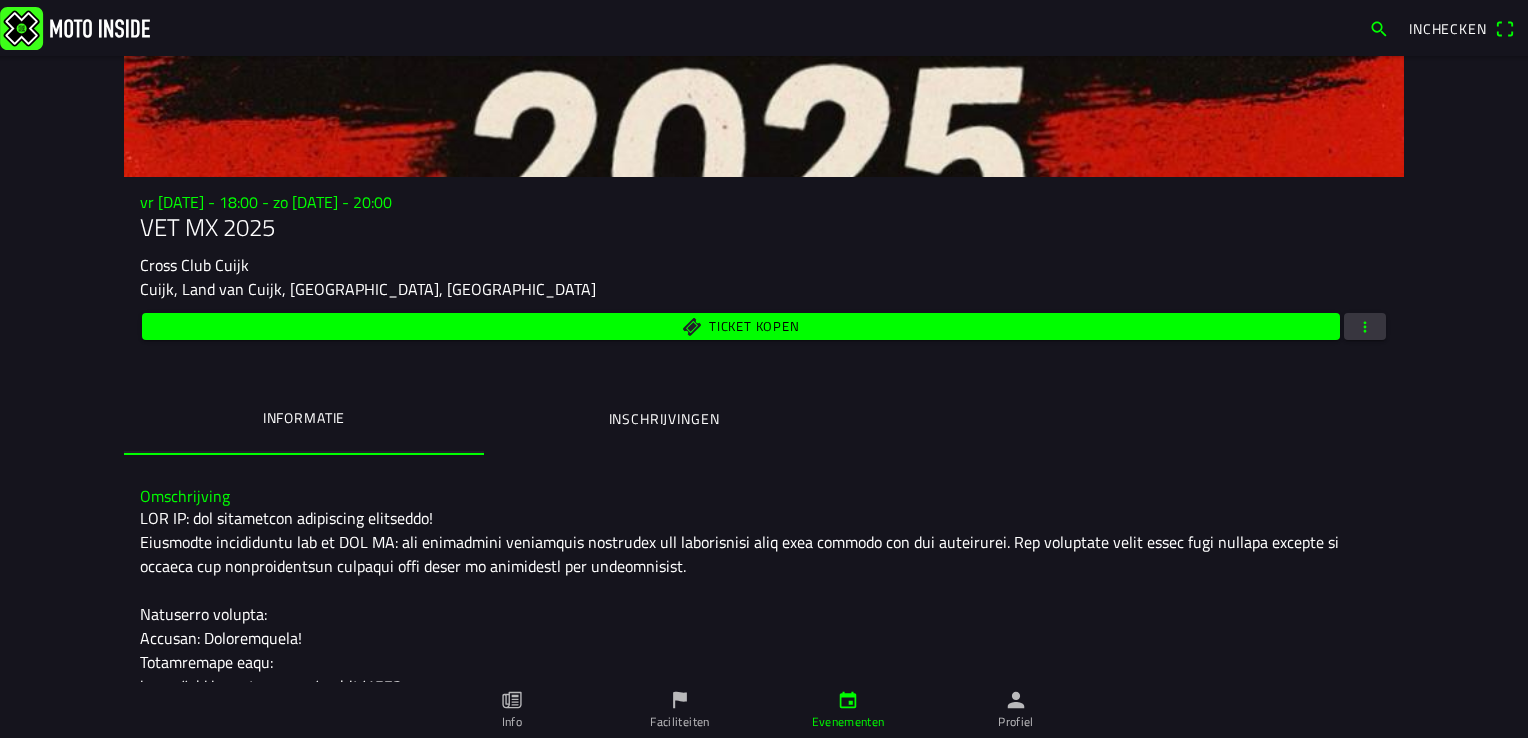 click on "Inschrijvingen" at bounding box center (664, 419) 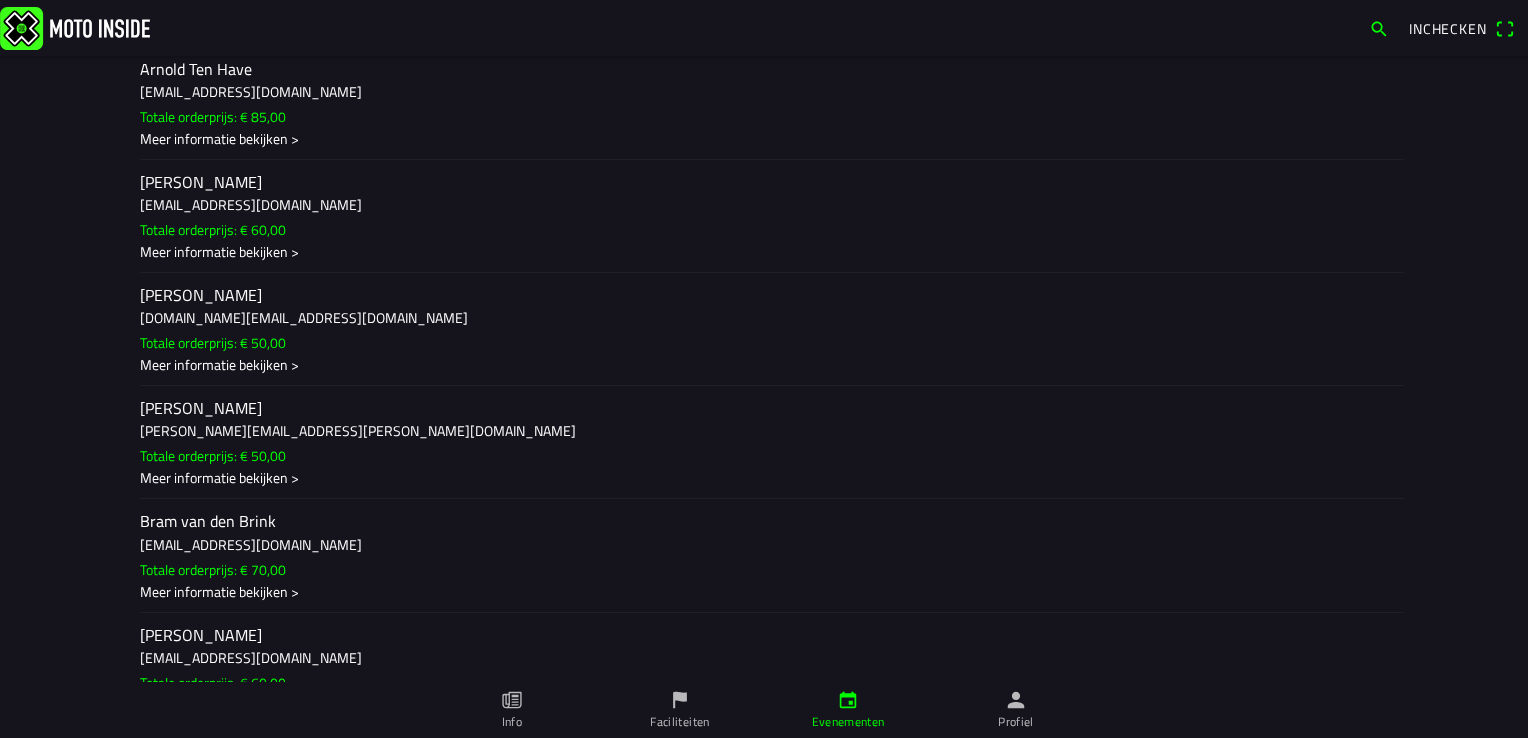 scroll, scrollTop: 1000, scrollLeft: 0, axis: vertical 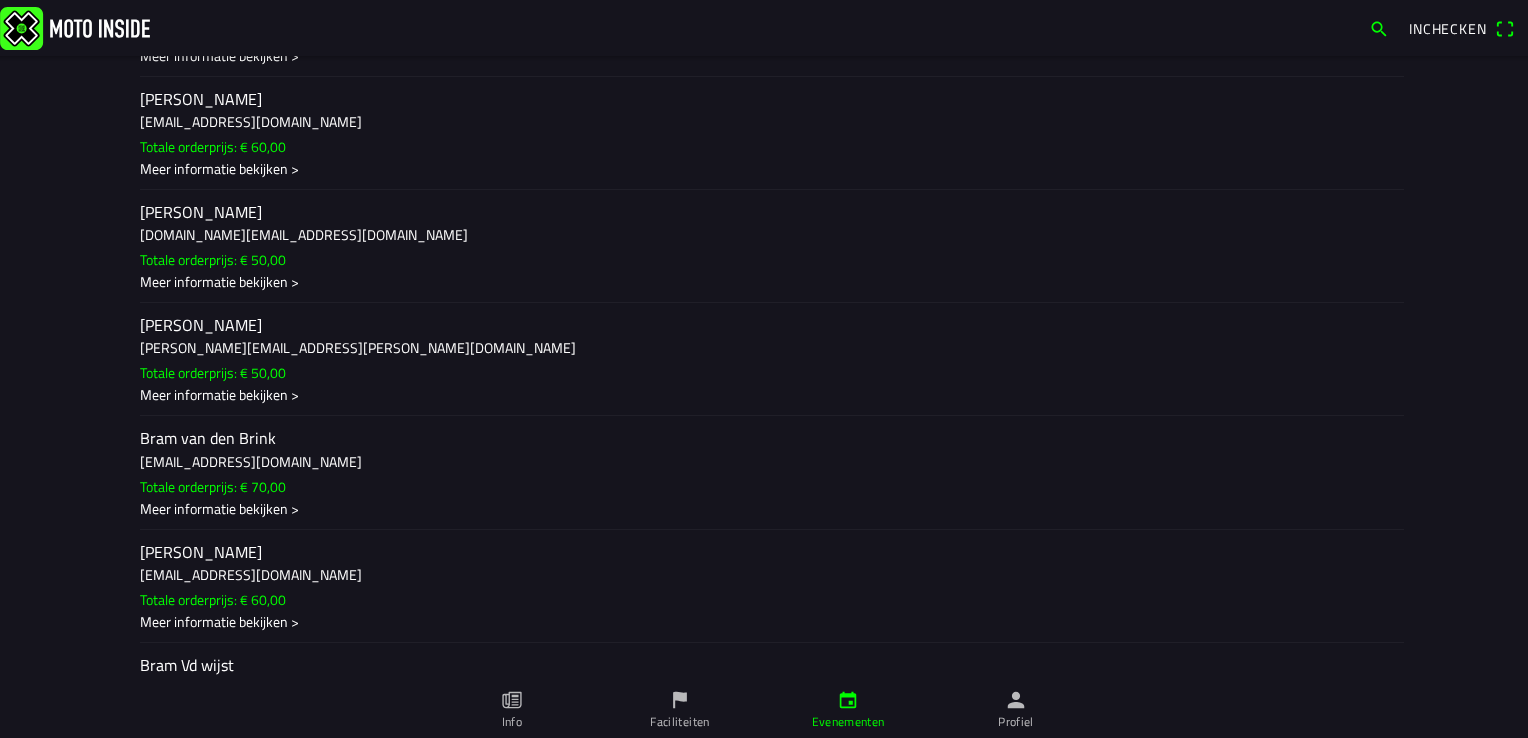 click on "Meer informatie bekijken >" 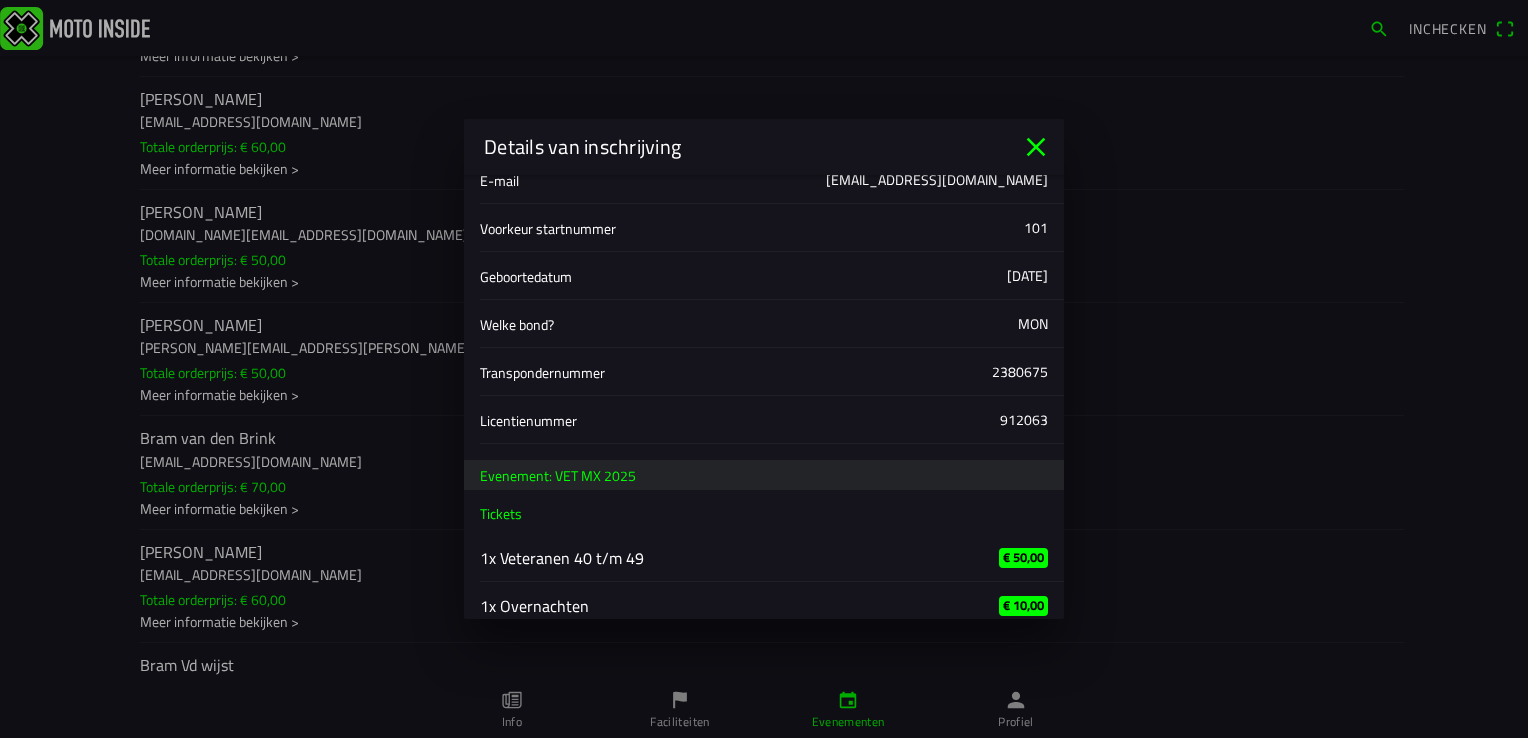 scroll, scrollTop: 190, scrollLeft: 0, axis: vertical 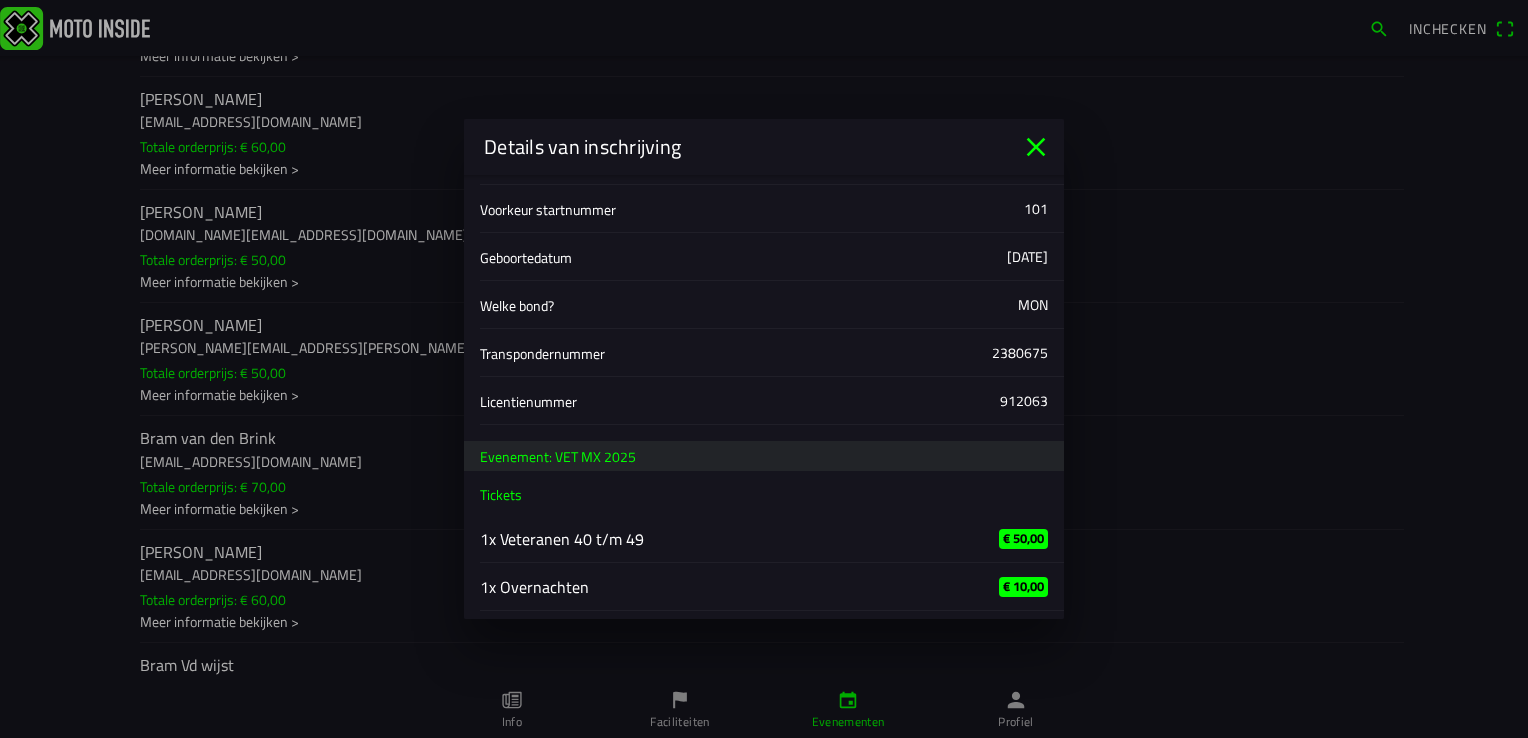 click 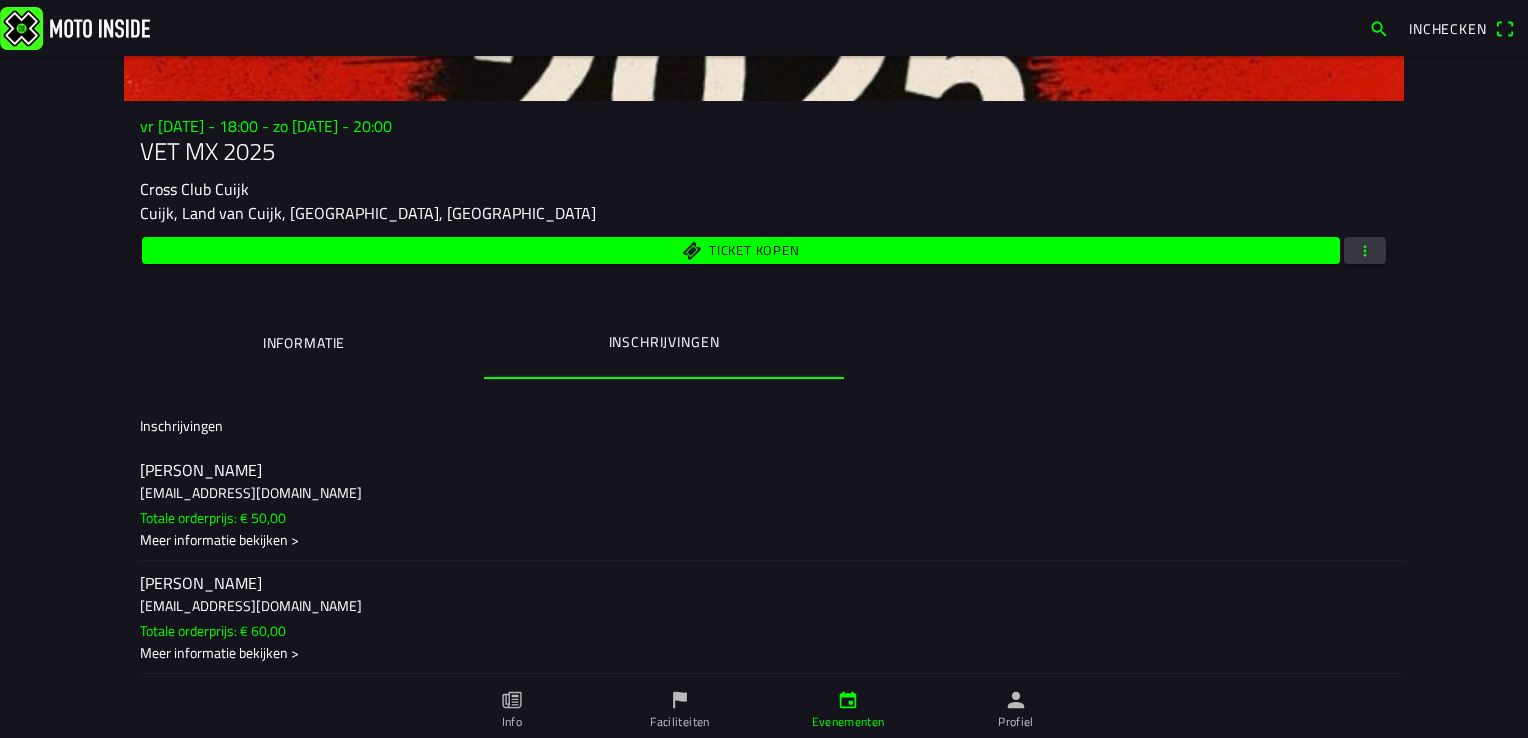 scroll, scrollTop: 0, scrollLeft: 0, axis: both 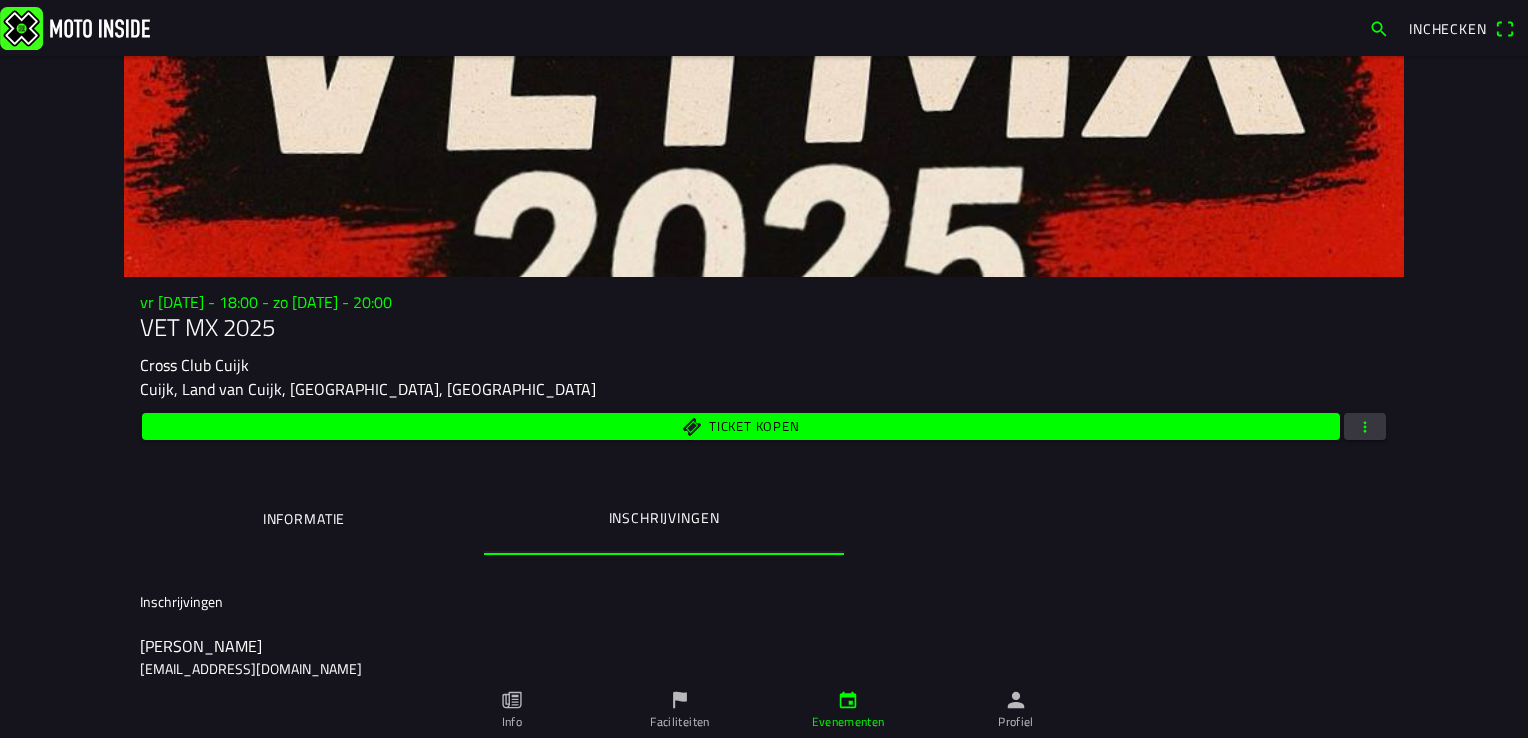 click at bounding box center [1365, 426] 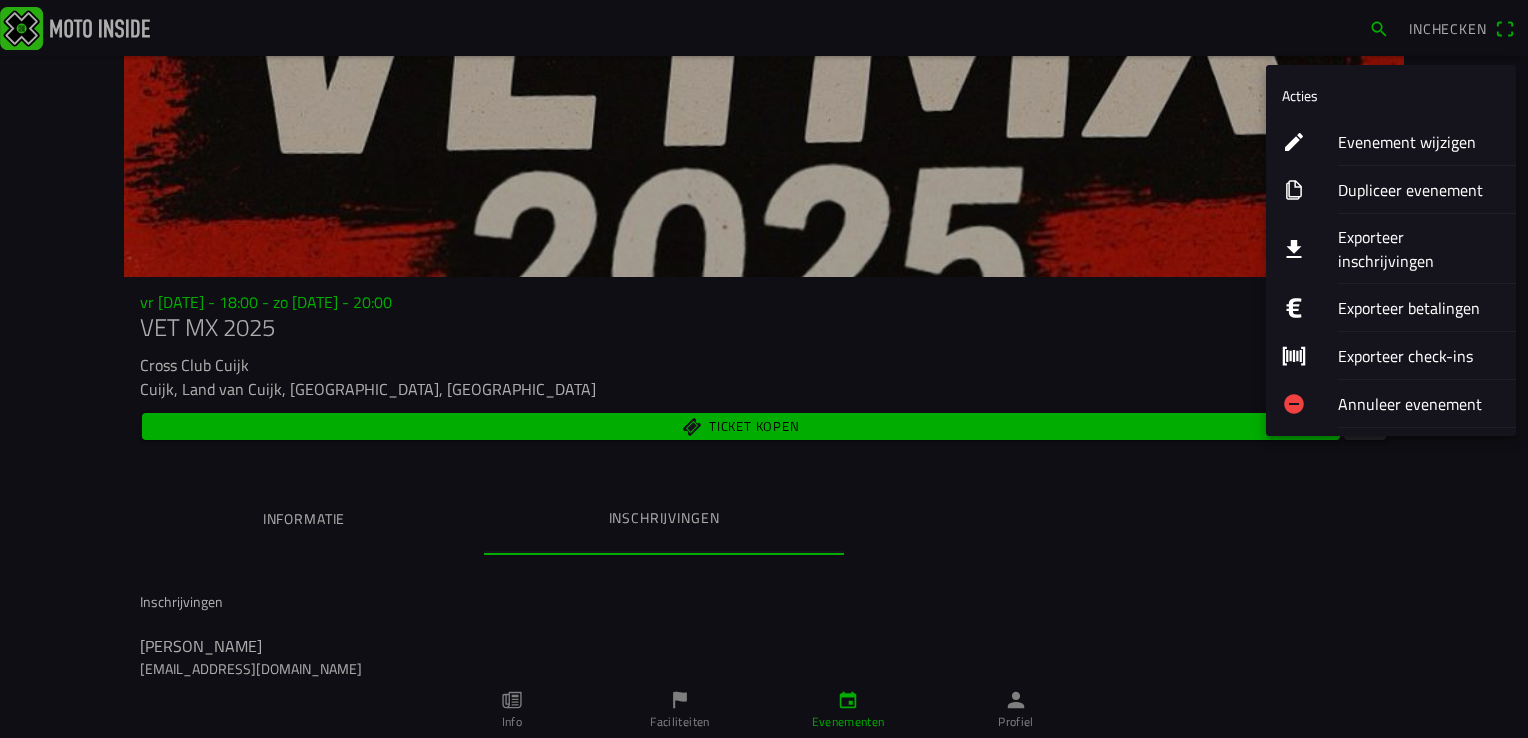 click on "Exporteer inschrijvingen" 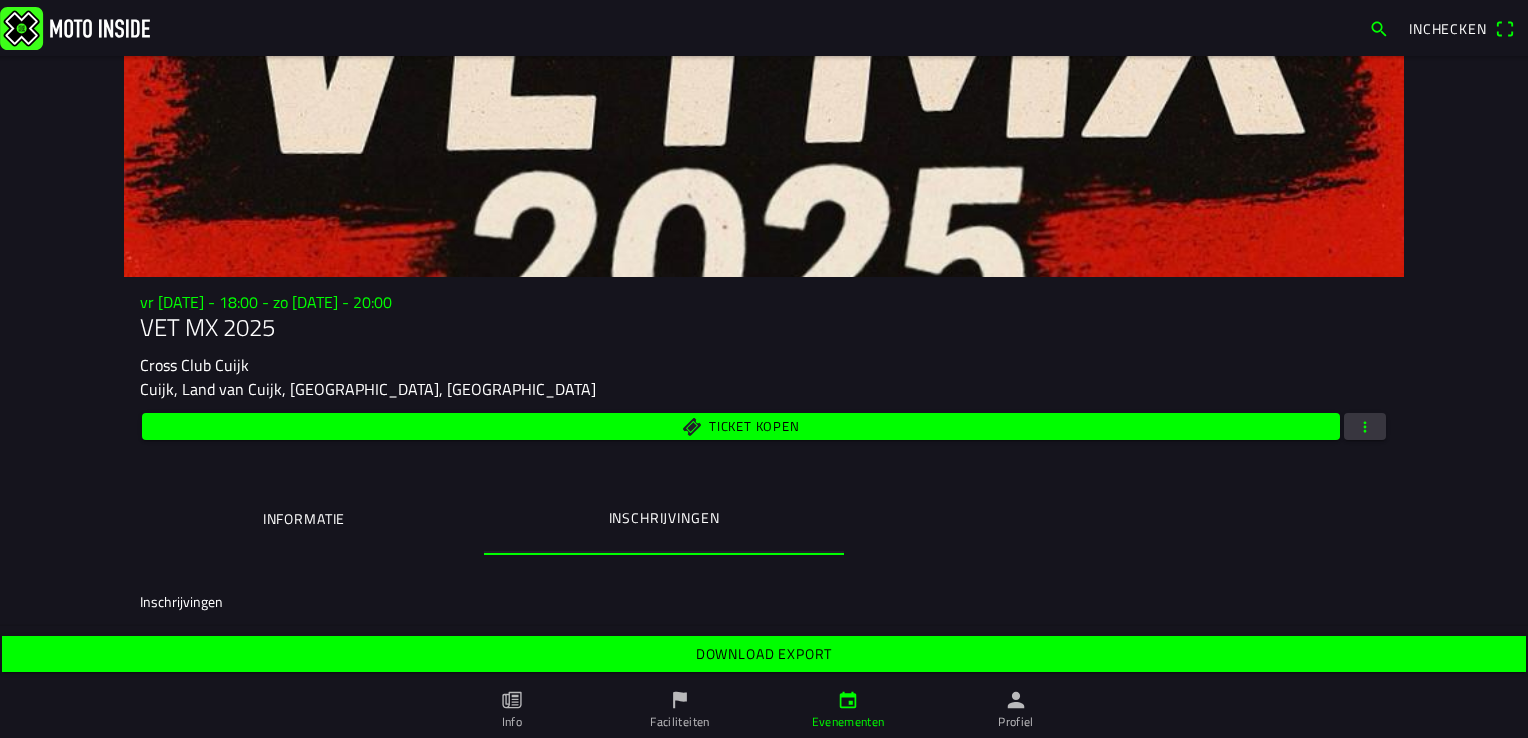 click on "Download export" 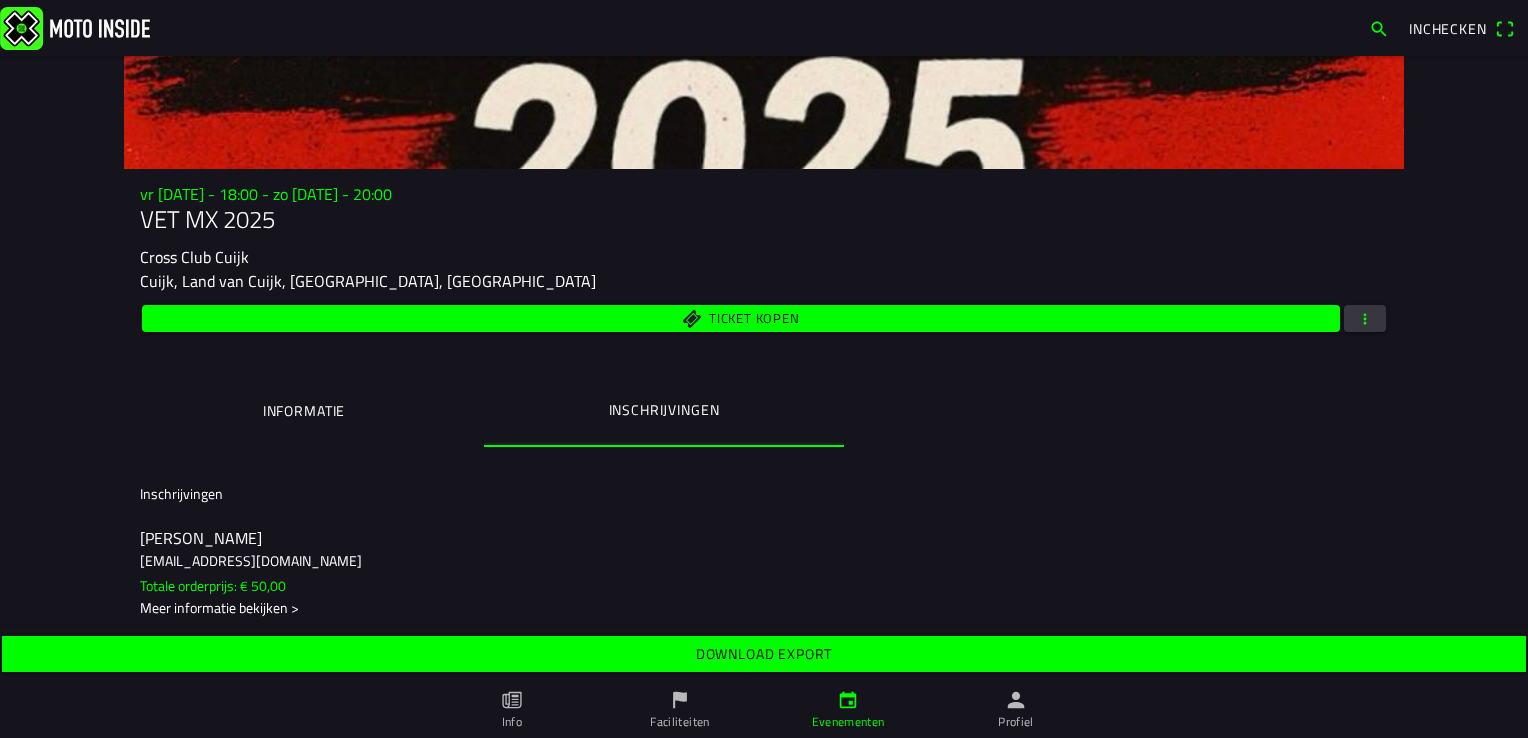 scroll, scrollTop: 0, scrollLeft: 0, axis: both 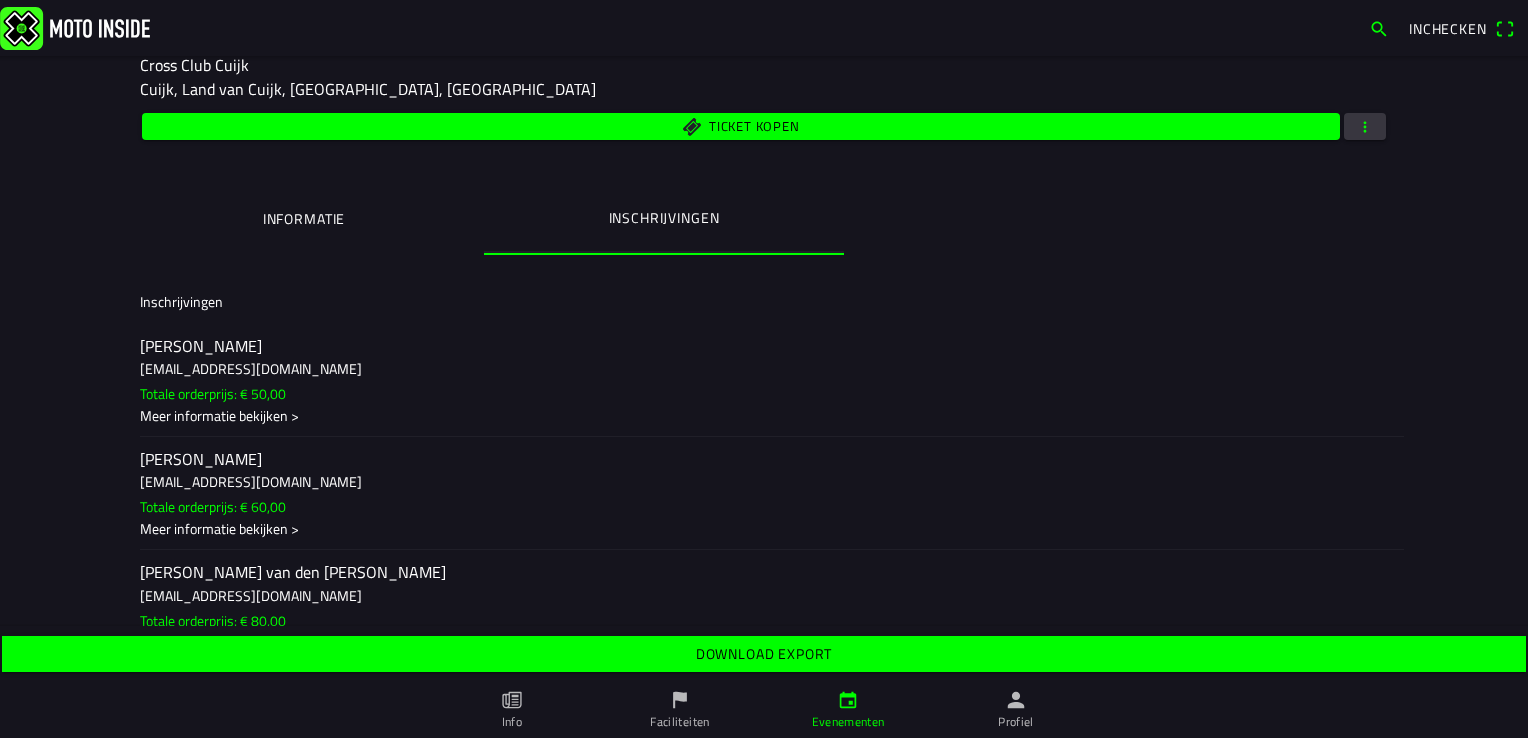 click on "Ticket kopen" at bounding box center [741, 126] 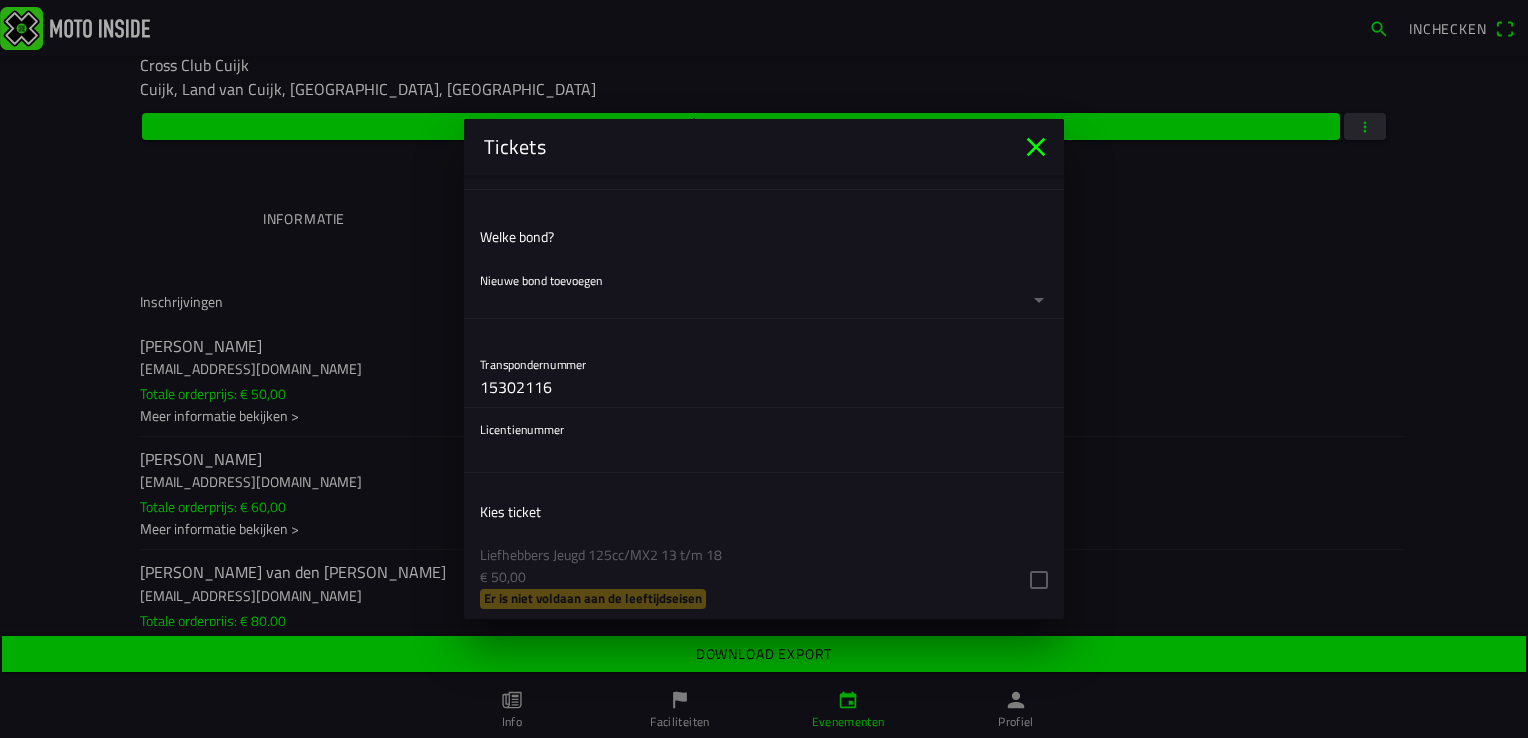 scroll, scrollTop: 400, scrollLeft: 0, axis: vertical 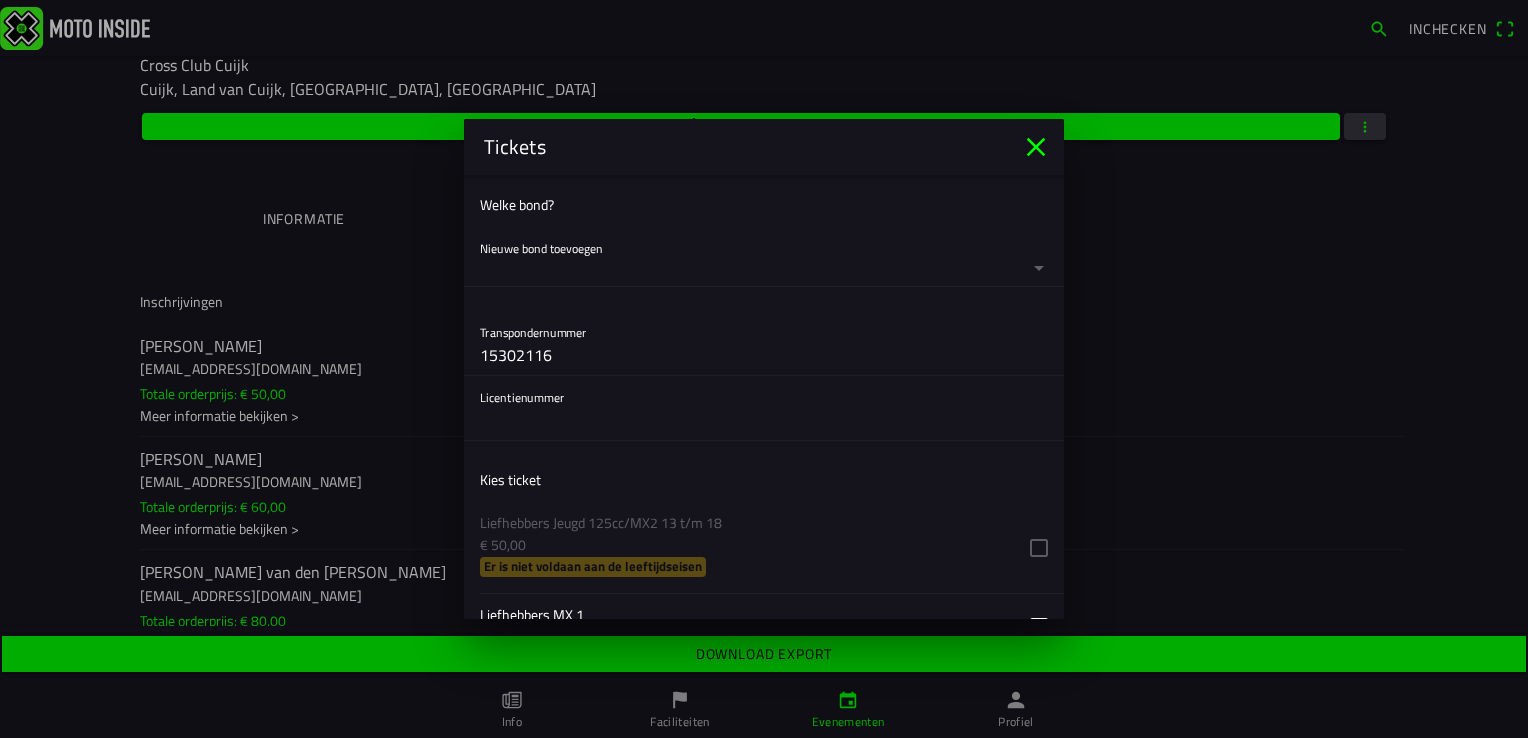 click on "Welke bond?" 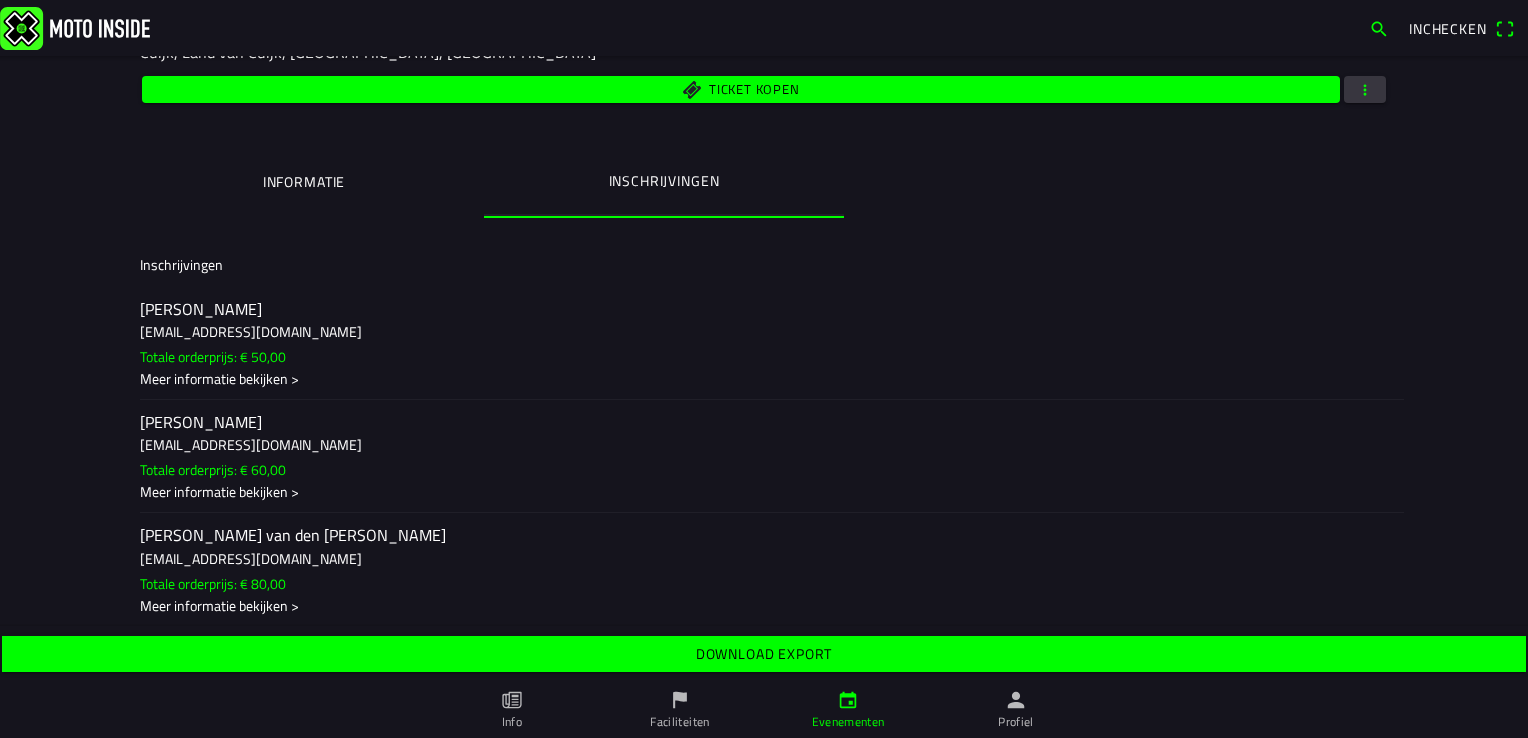 scroll, scrollTop: 400, scrollLeft: 0, axis: vertical 